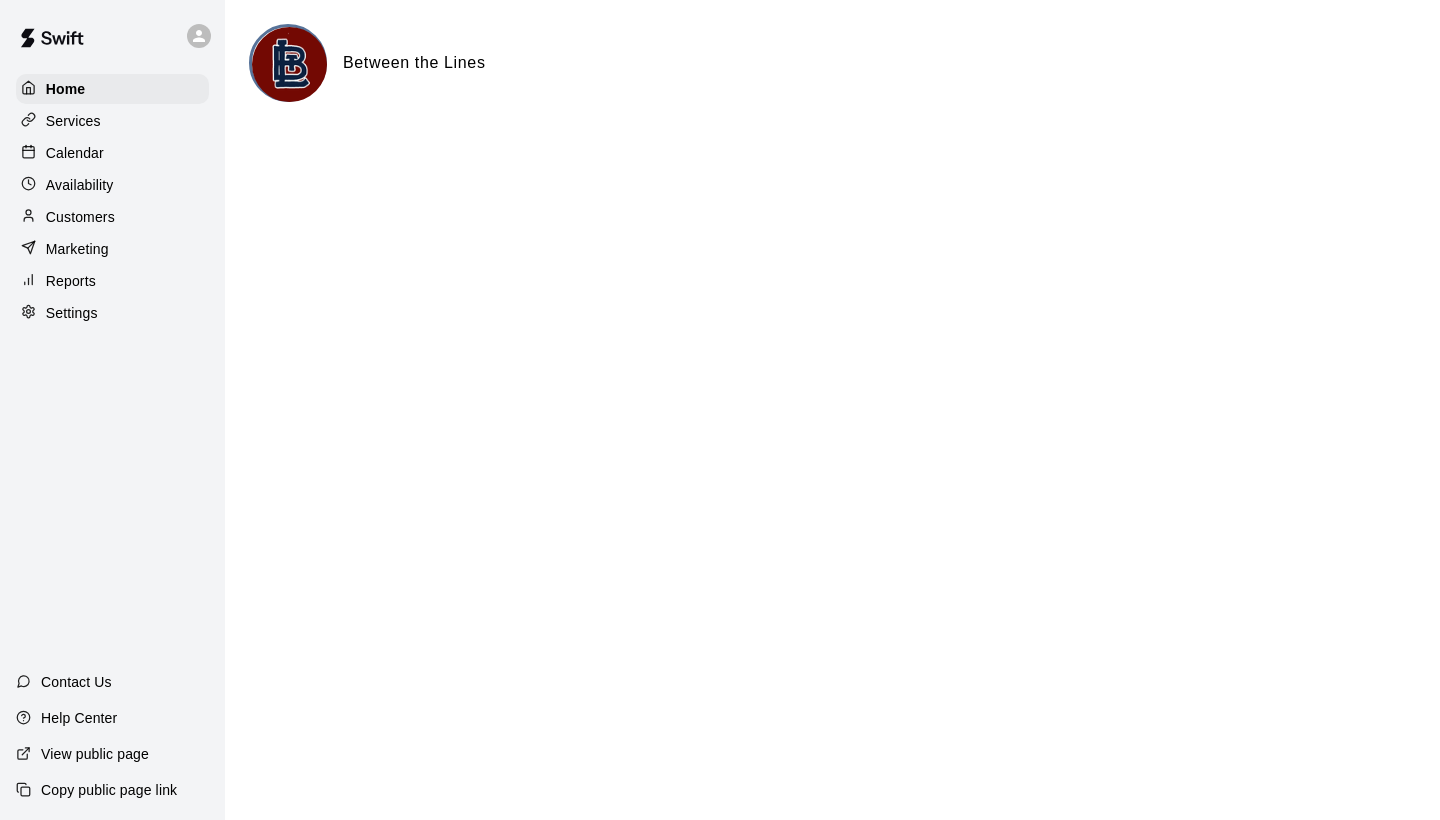 scroll, scrollTop: 0, scrollLeft: 0, axis: both 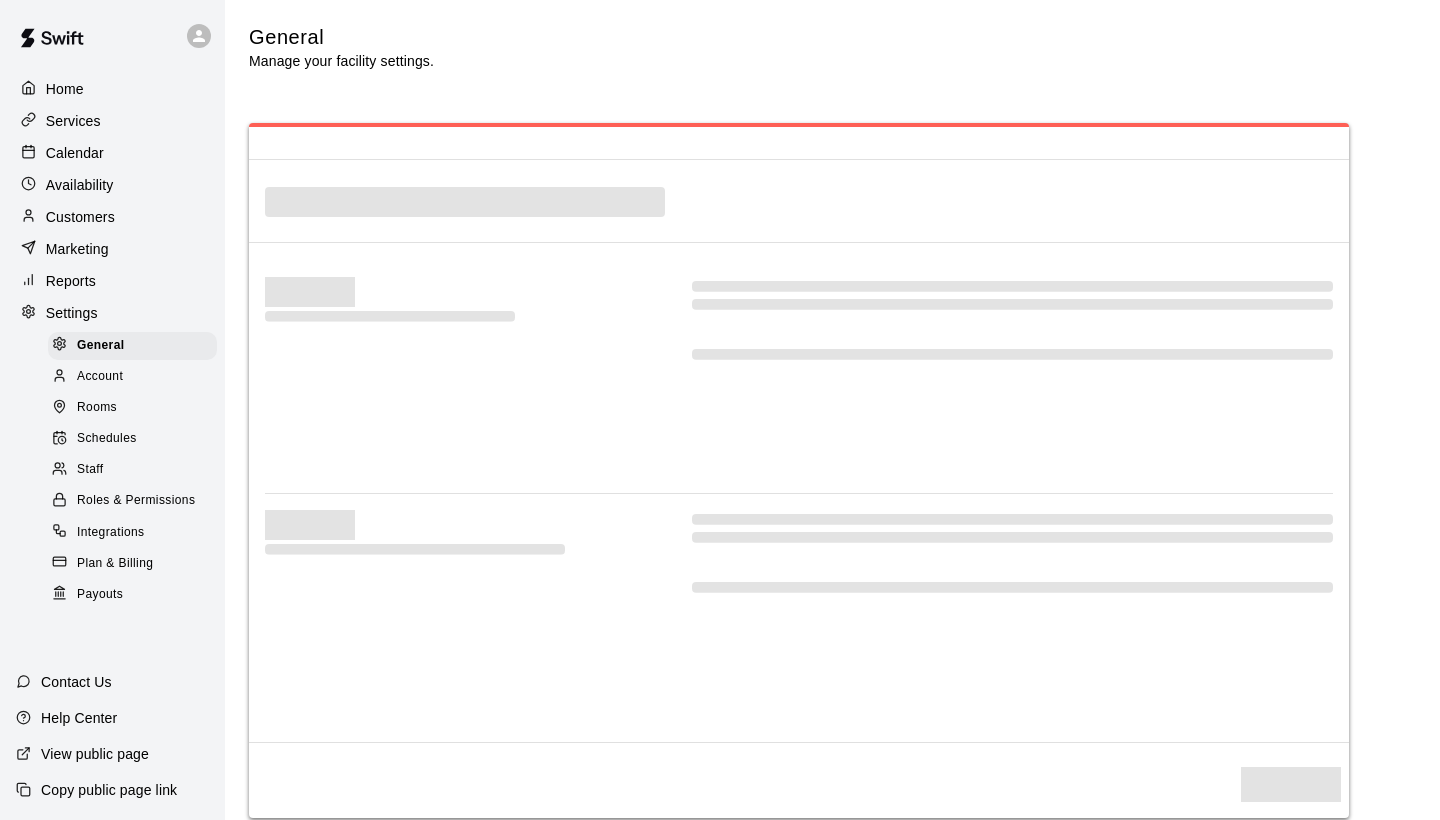 select on "**" 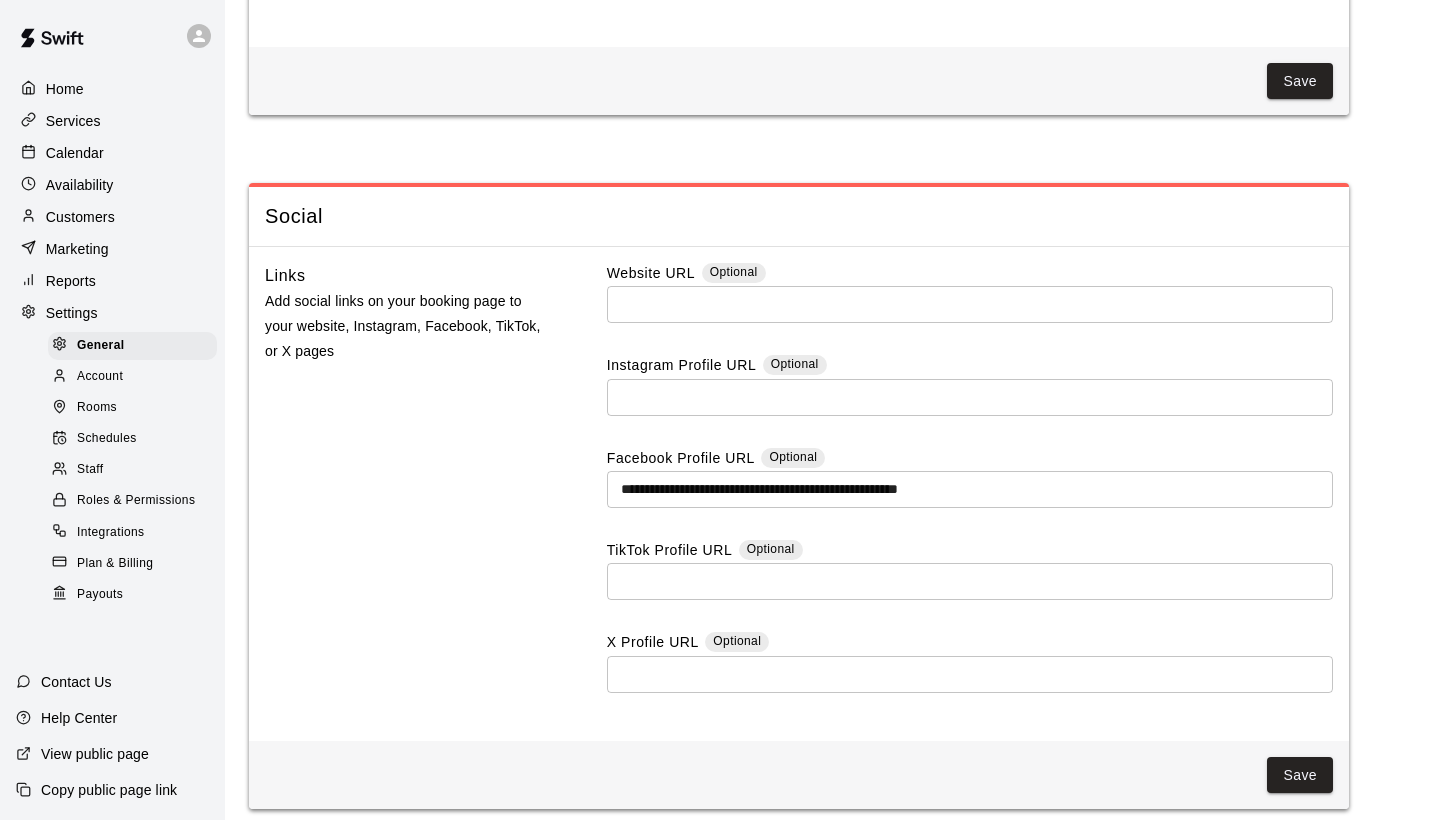 scroll, scrollTop: 5012, scrollLeft: 0, axis: vertical 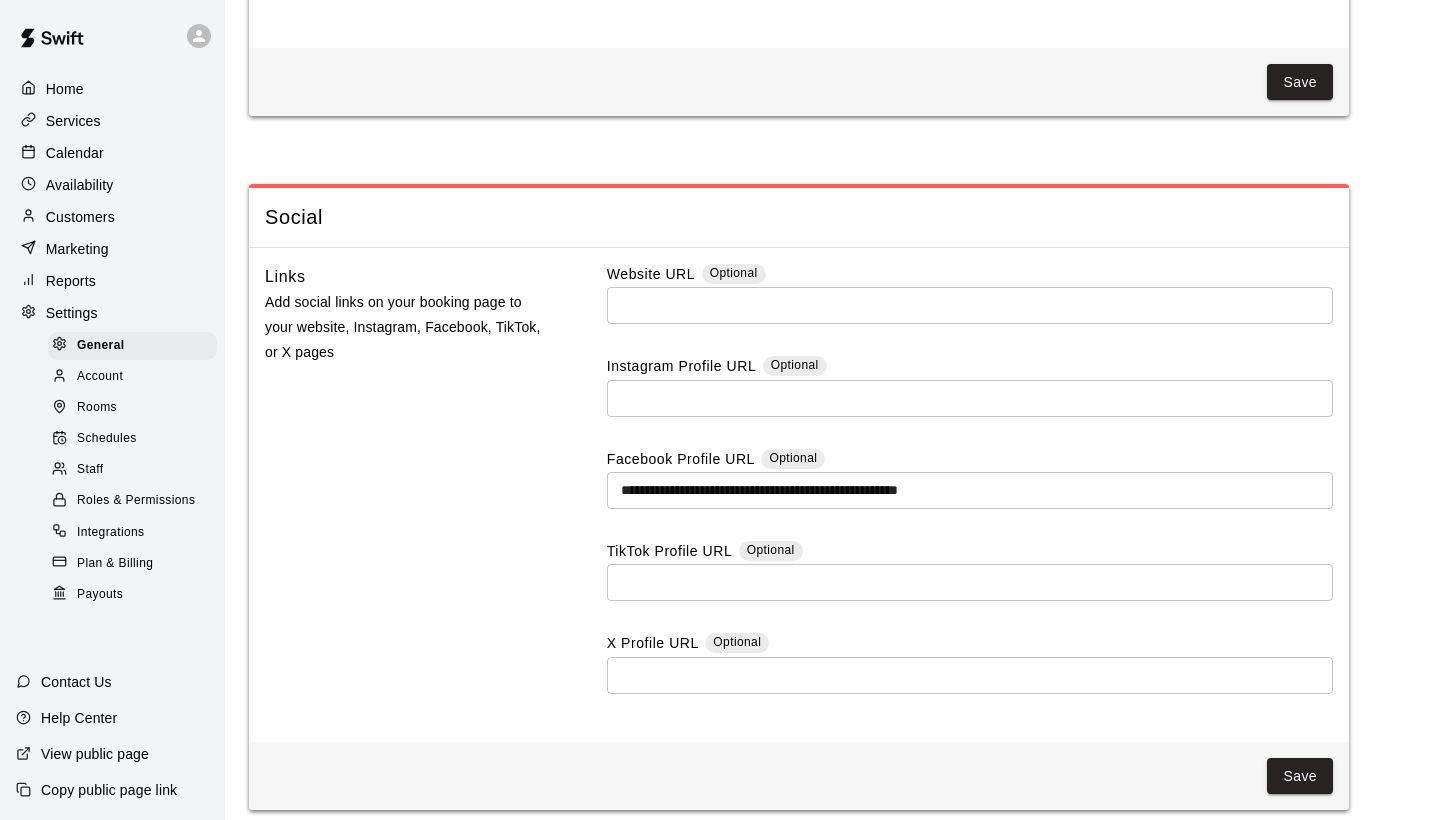 click on "Account" at bounding box center [100, 377] 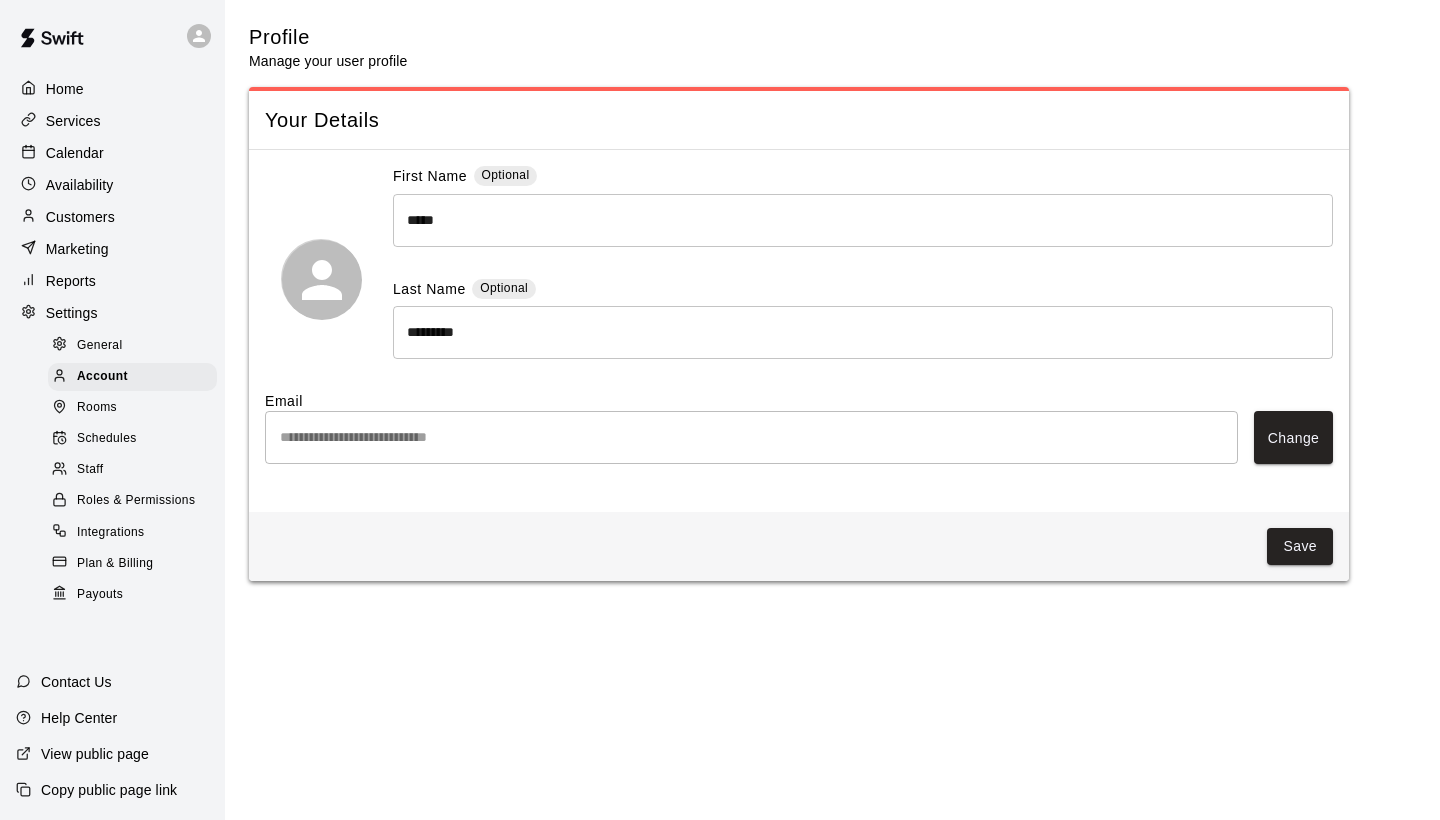 click on "Rooms" at bounding box center [97, 408] 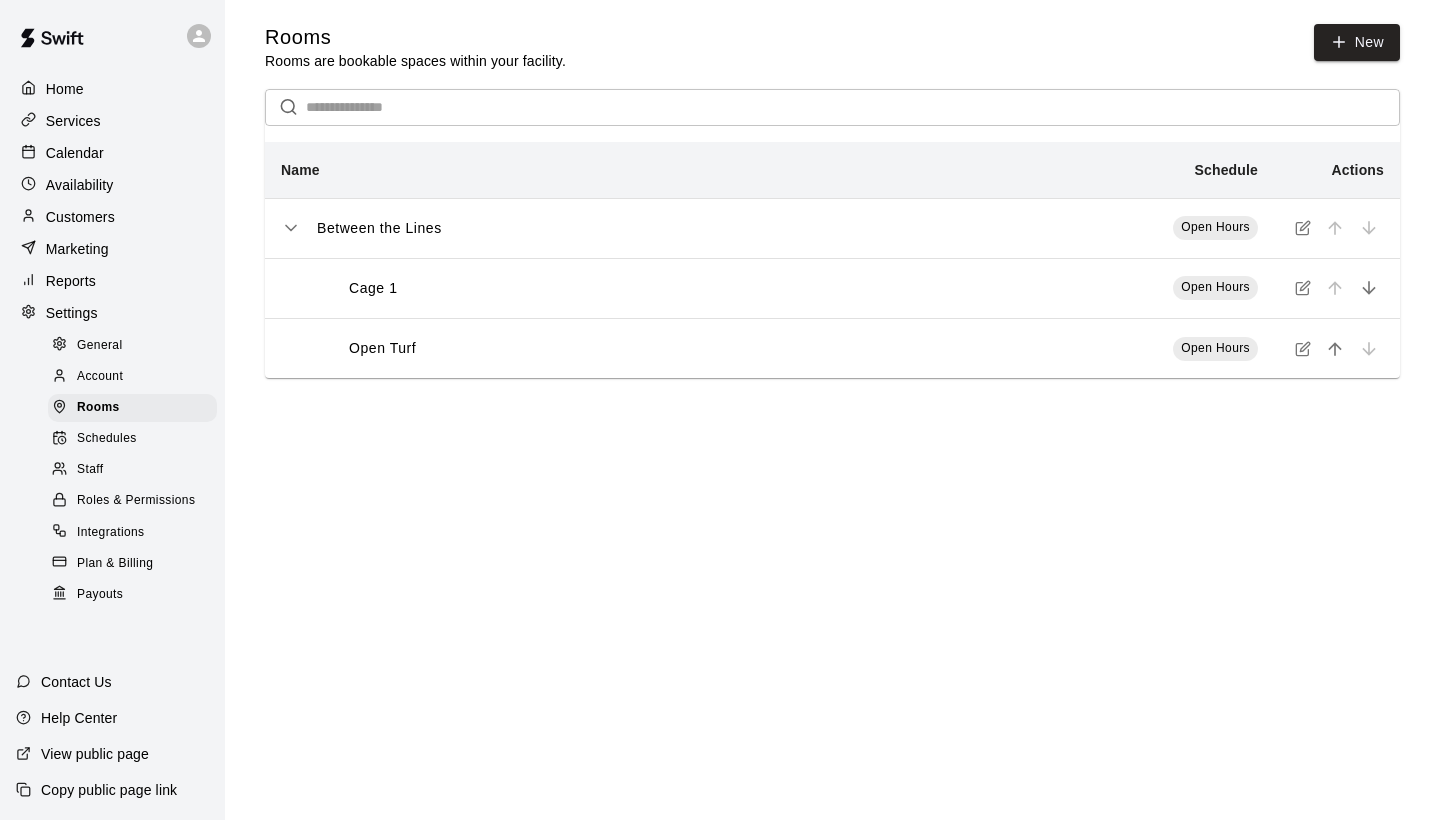 click on "Schedules" at bounding box center [107, 439] 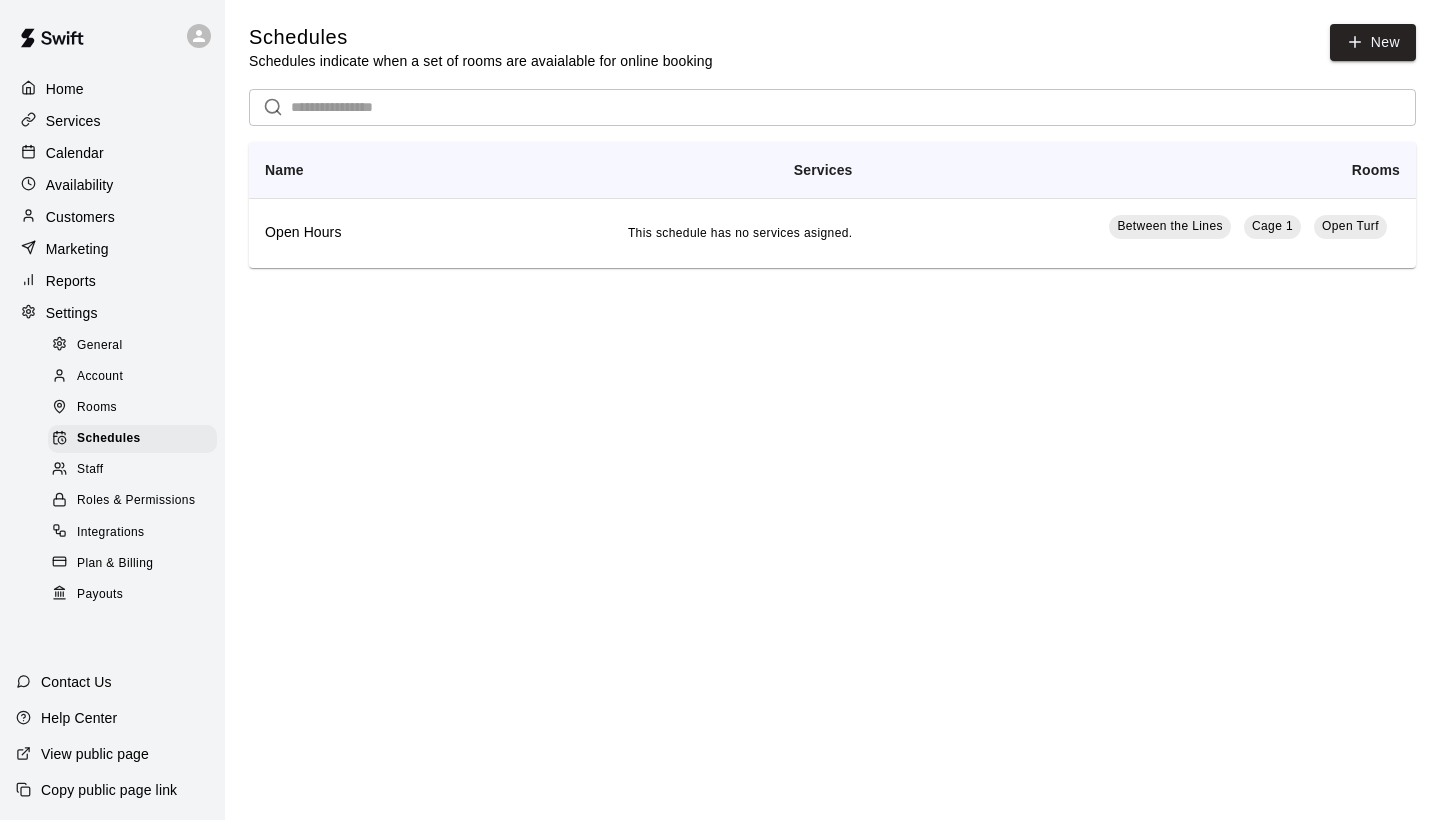 click on "Roles & Permissions" at bounding box center [136, 501] 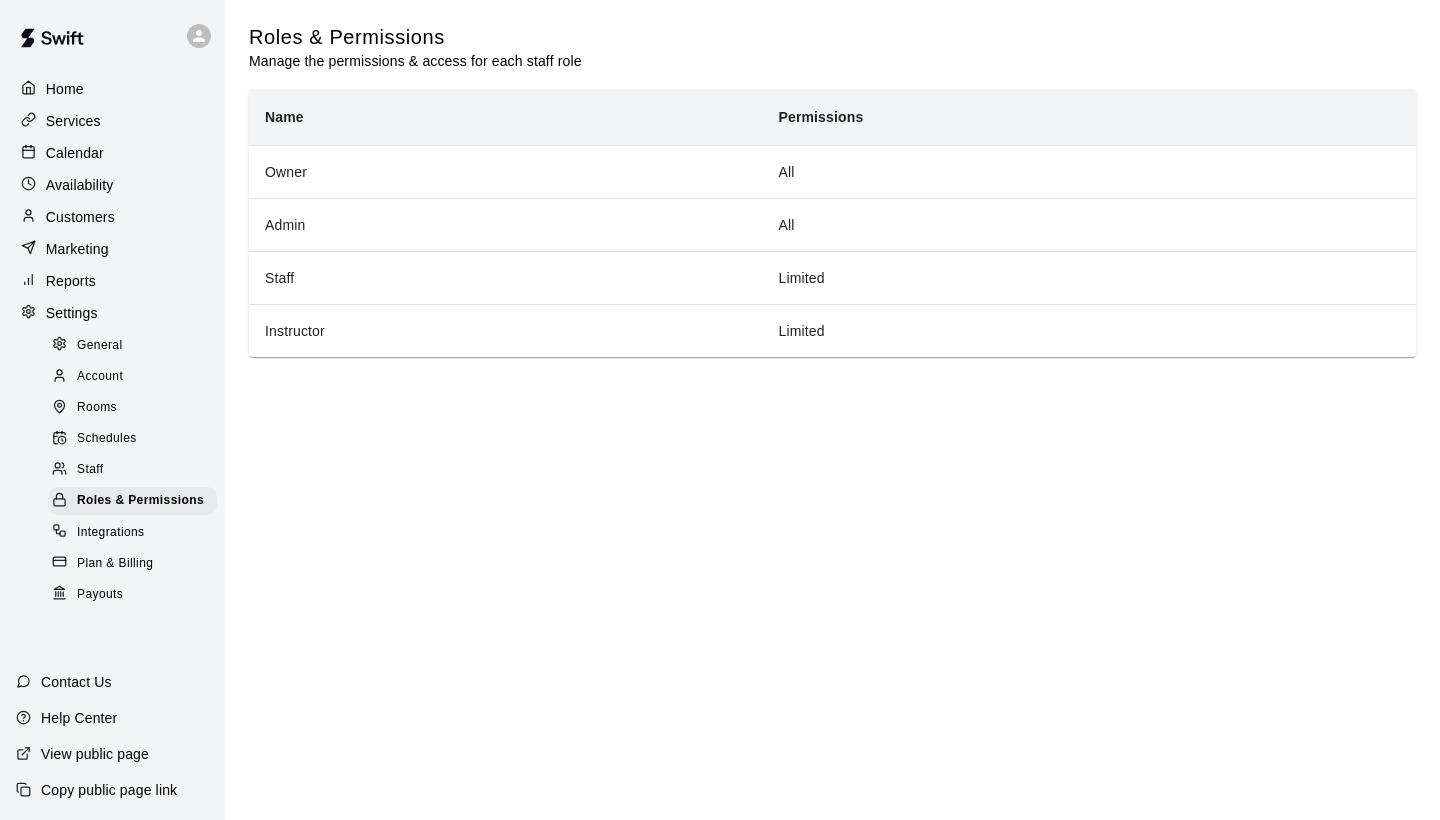 click on "Integrations" at bounding box center (111, 533) 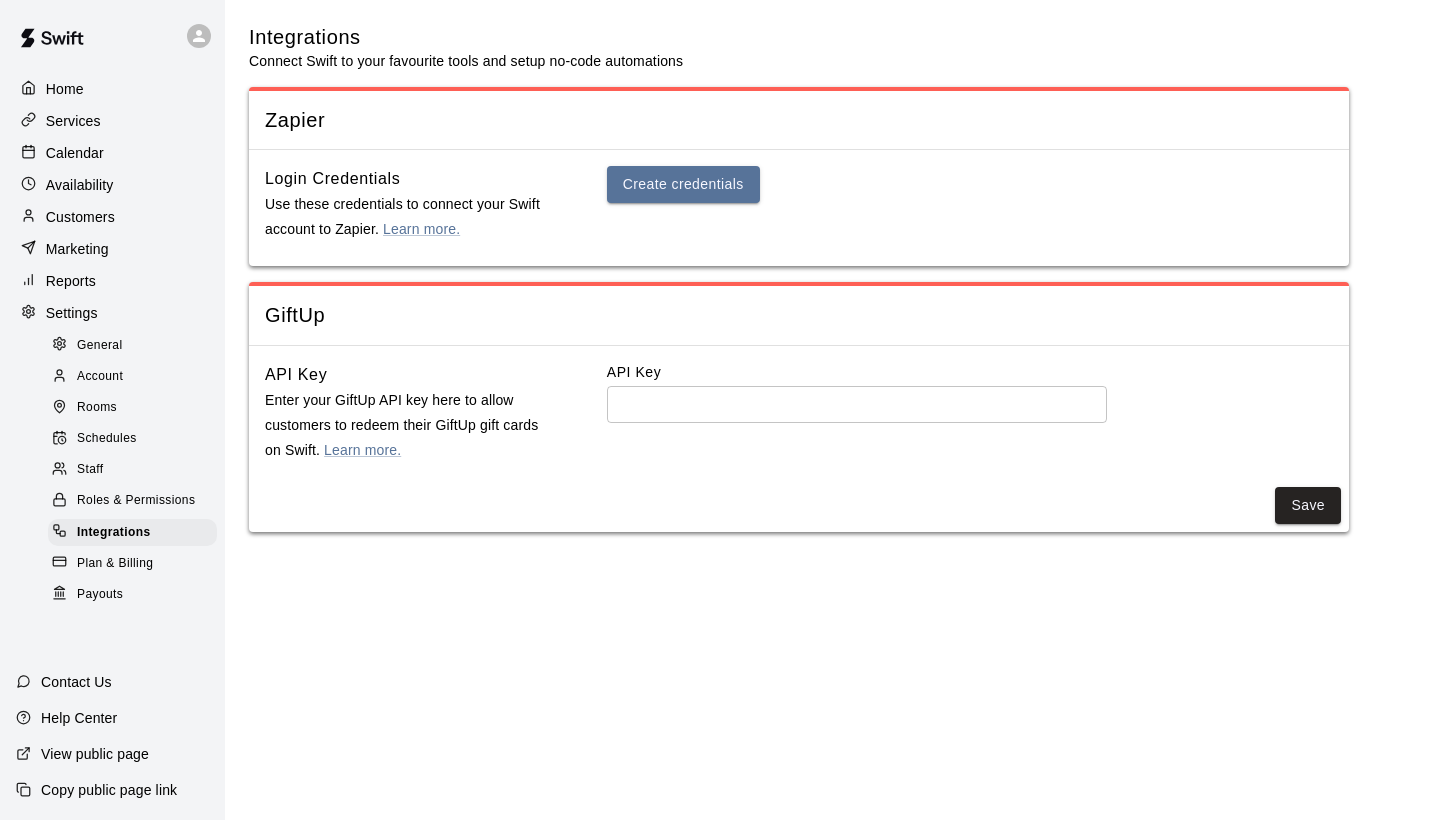 click on "Reports" at bounding box center [71, 281] 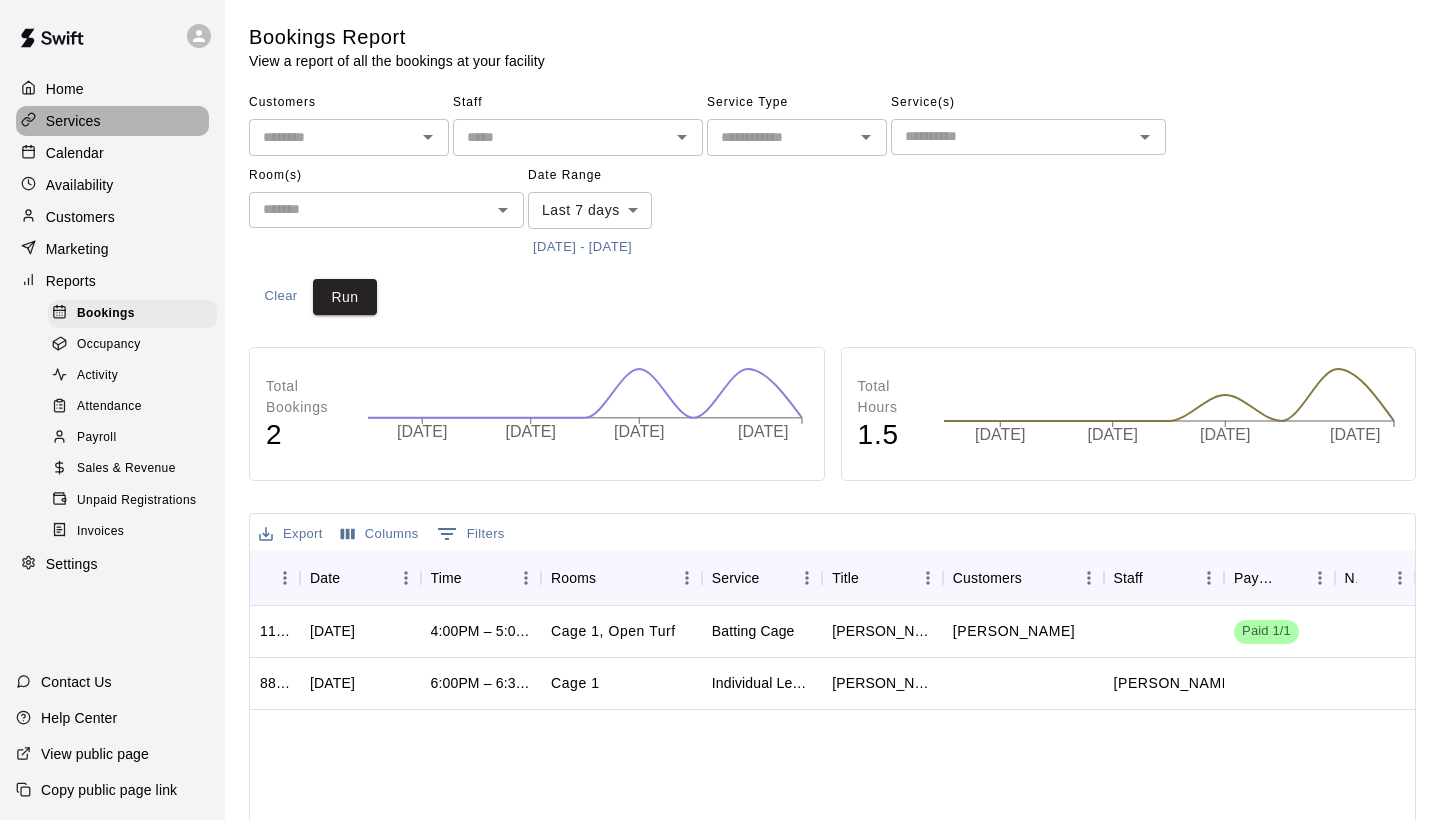 click on "Services" at bounding box center (73, 121) 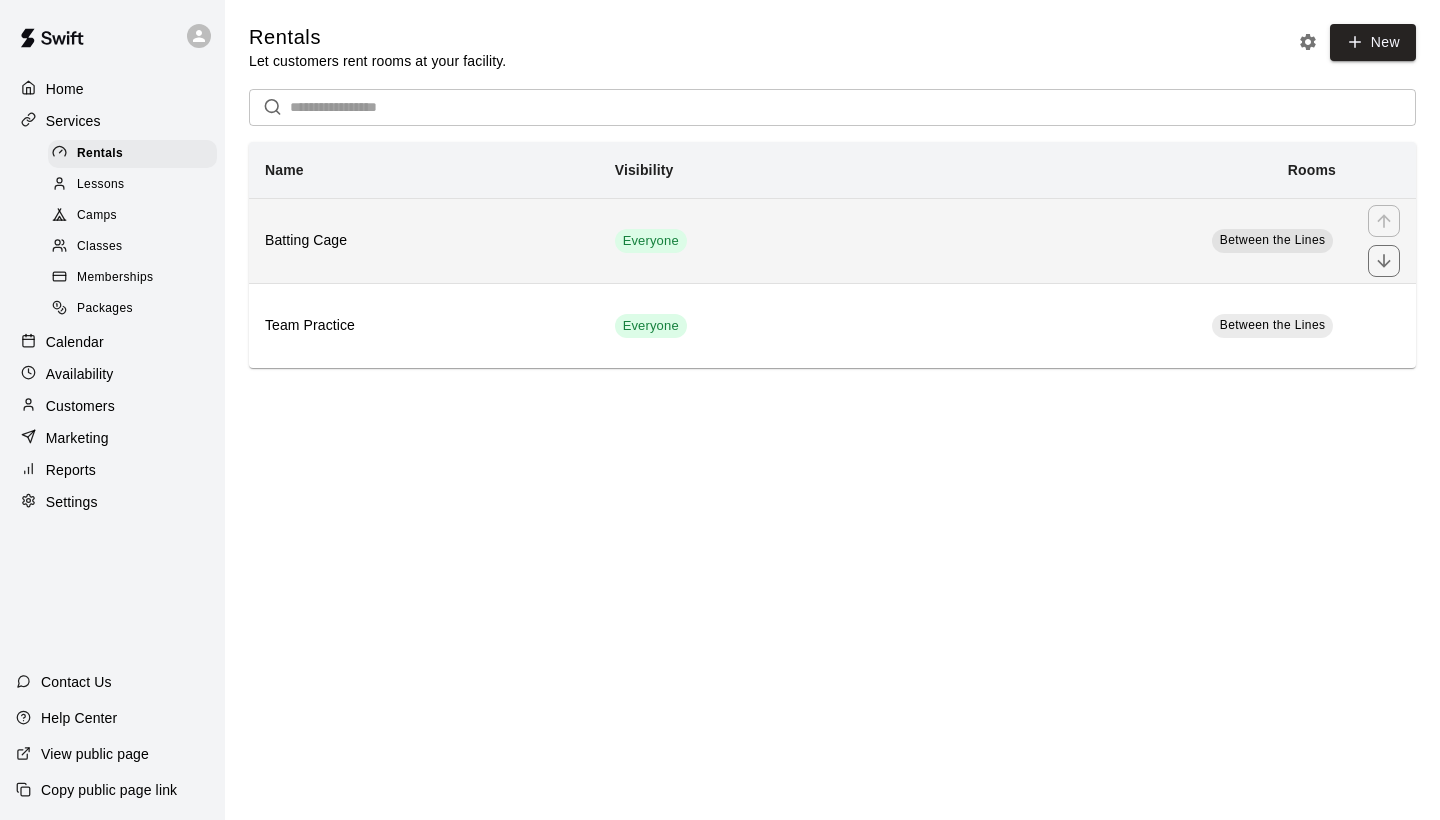 click on "Batting Cage" at bounding box center [424, 241] 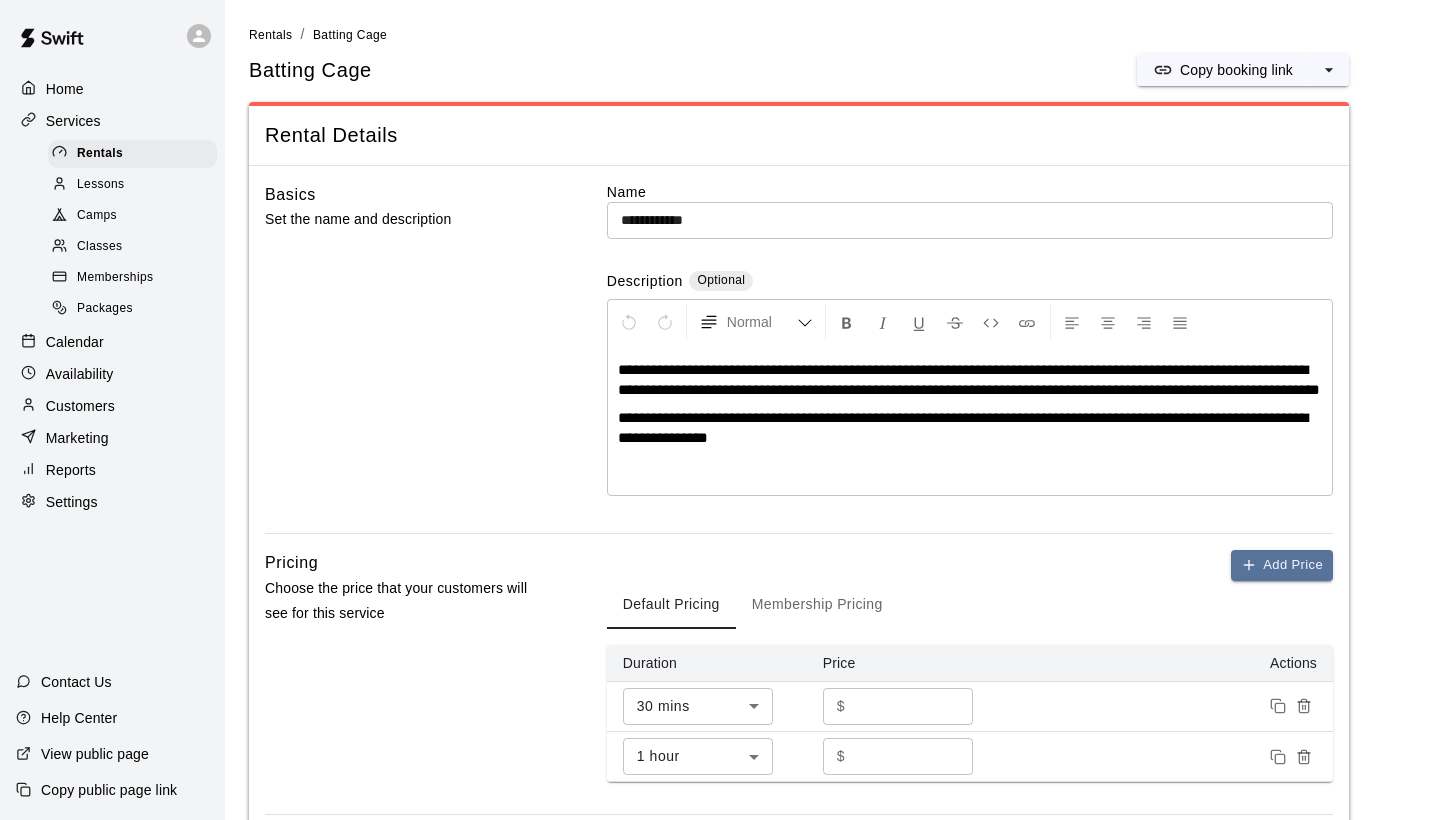 scroll, scrollTop: 0, scrollLeft: 0, axis: both 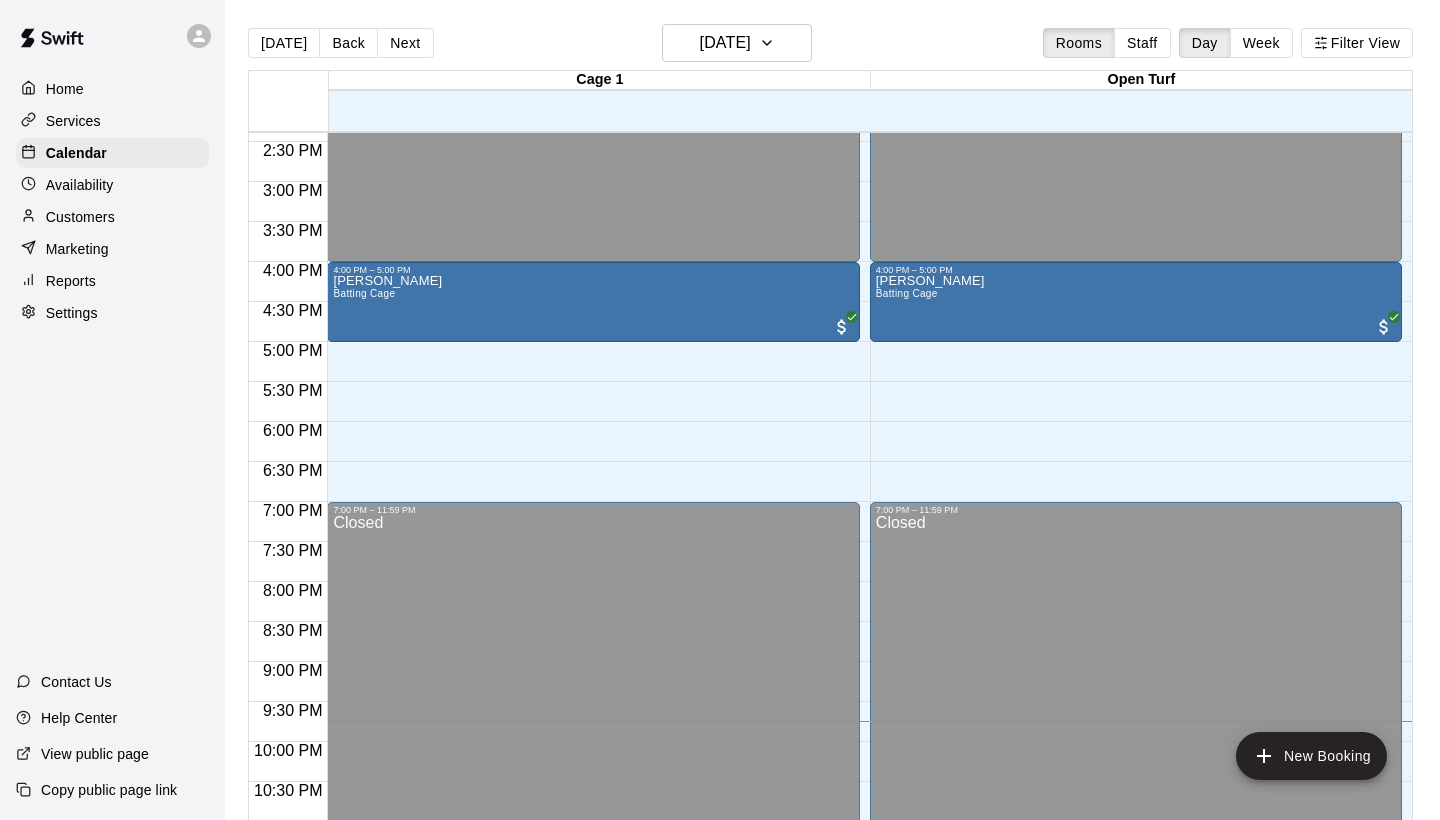 click on "Availability" at bounding box center (80, 185) 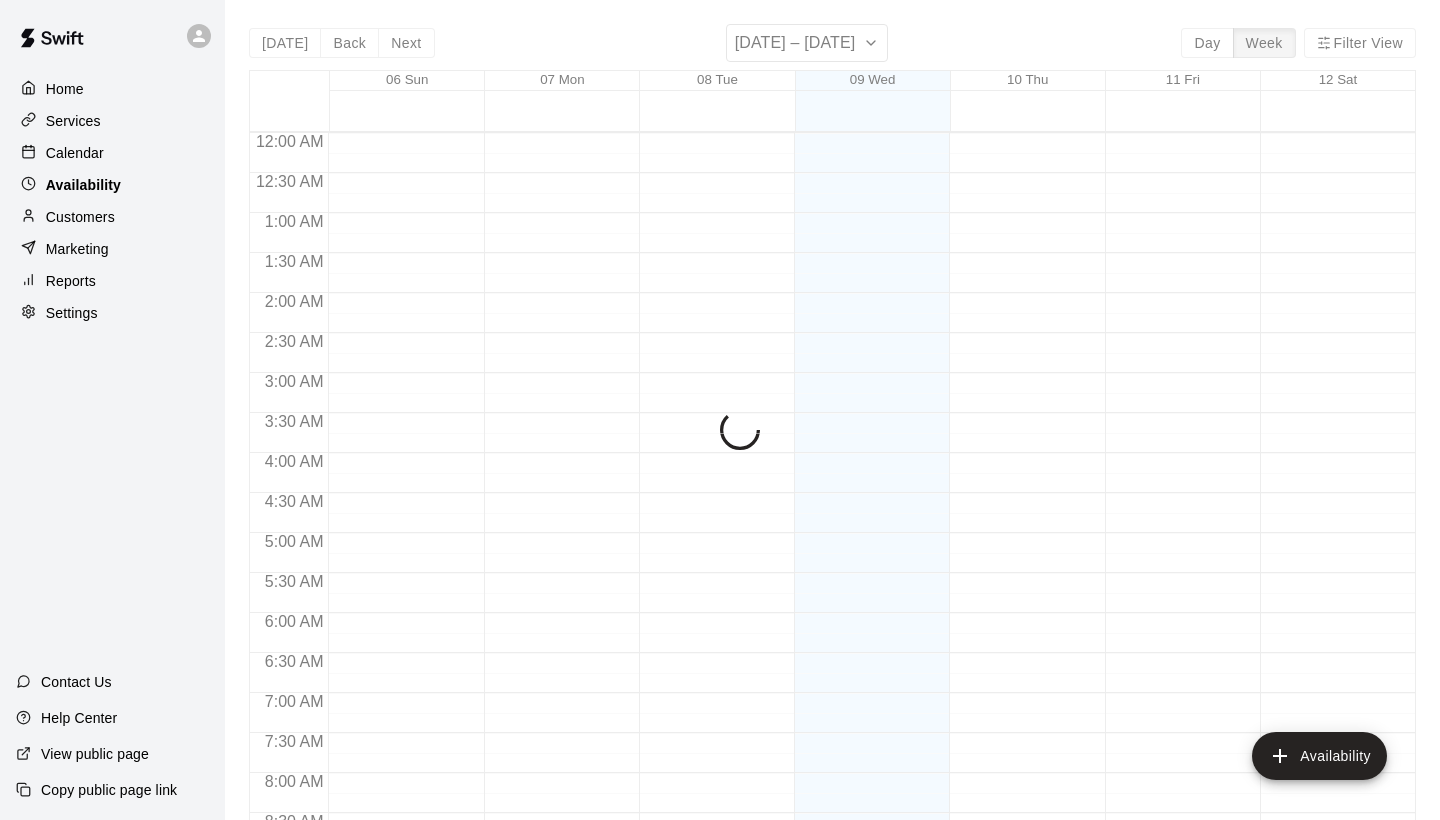 scroll, scrollTop: 1211, scrollLeft: 0, axis: vertical 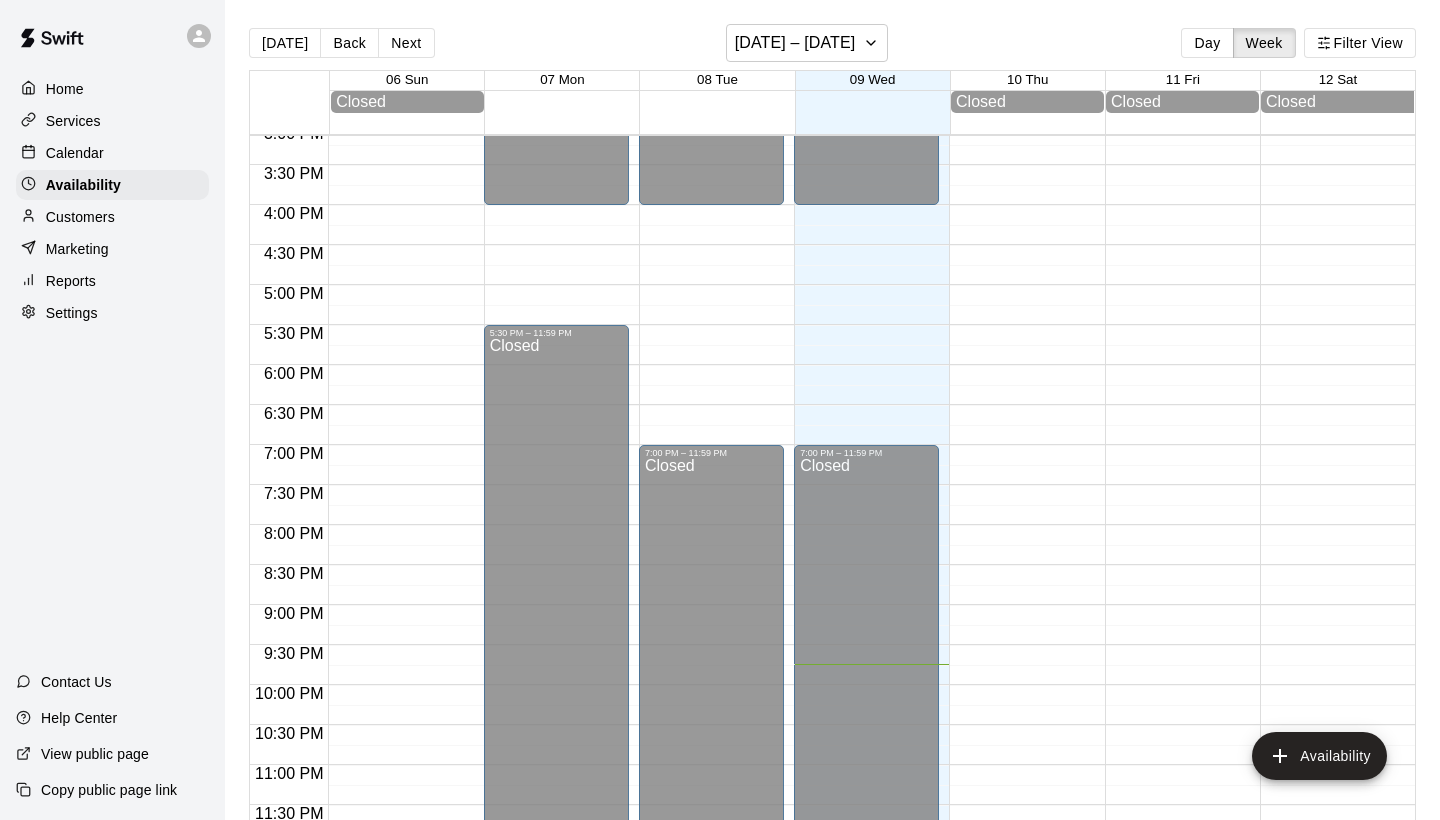 click on "Settings" at bounding box center (72, 313) 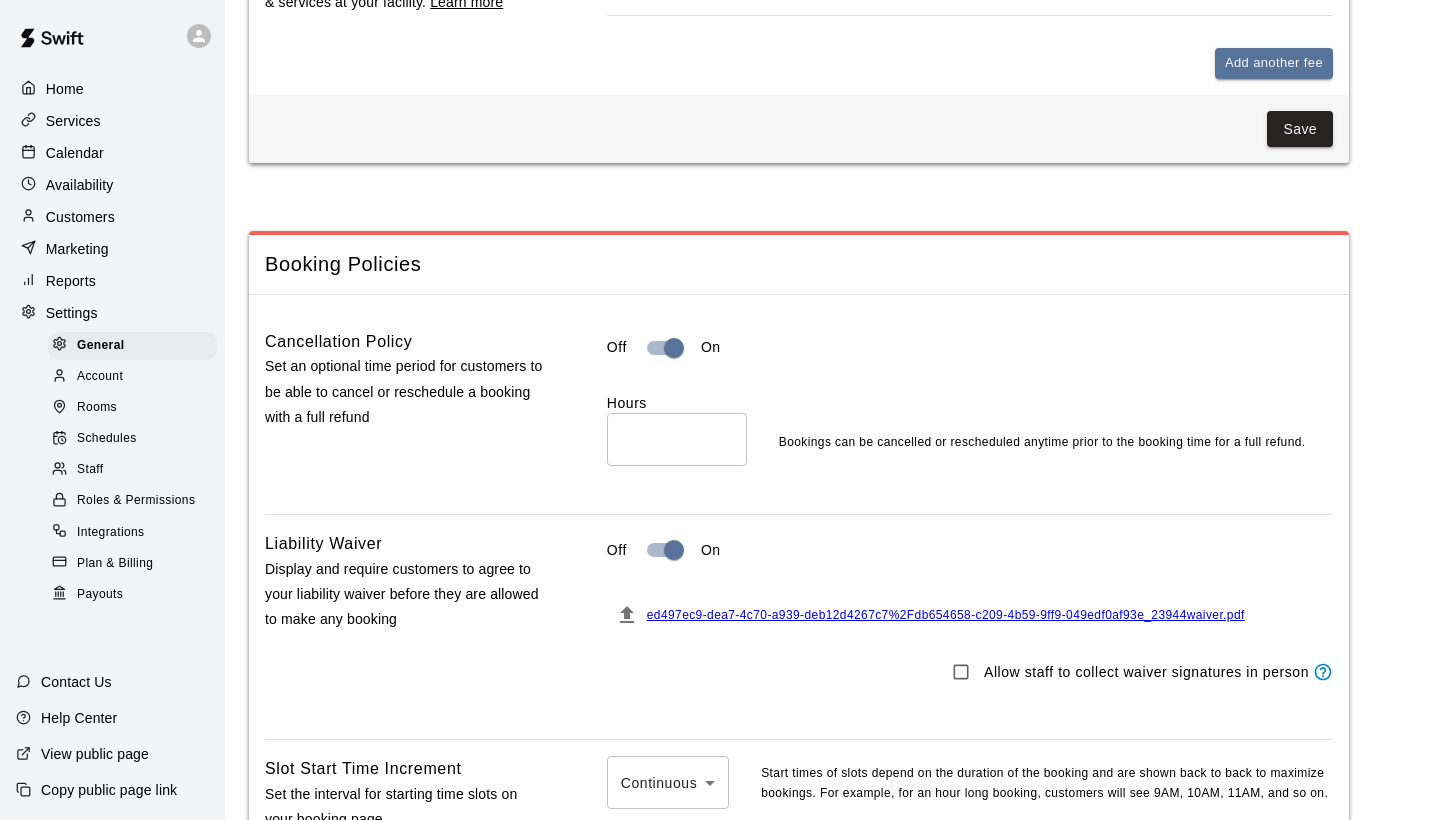 scroll, scrollTop: 1557, scrollLeft: 0, axis: vertical 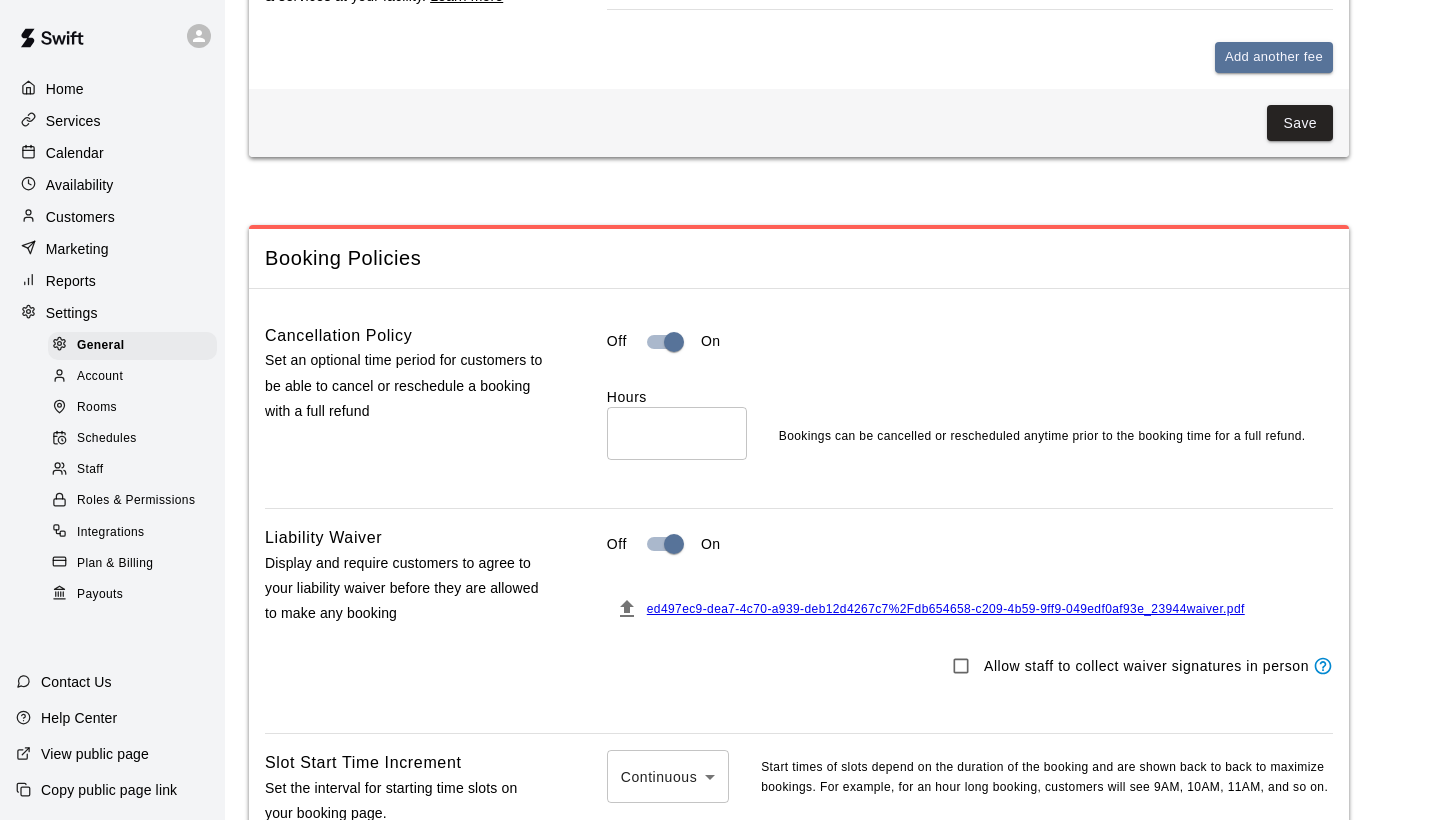 click on "Schedules" at bounding box center [107, 439] 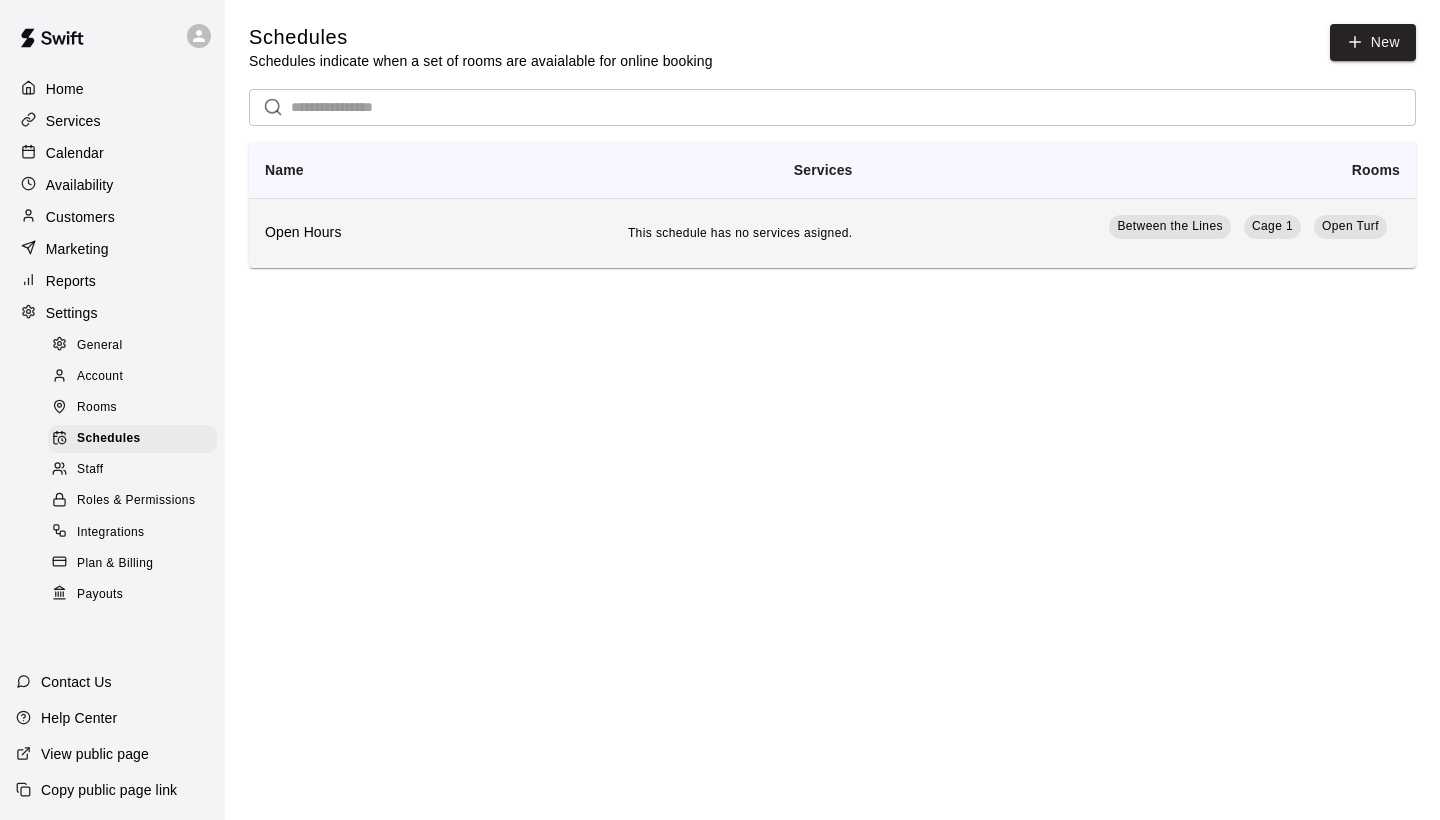 click on "Open Hours" at bounding box center [341, 233] 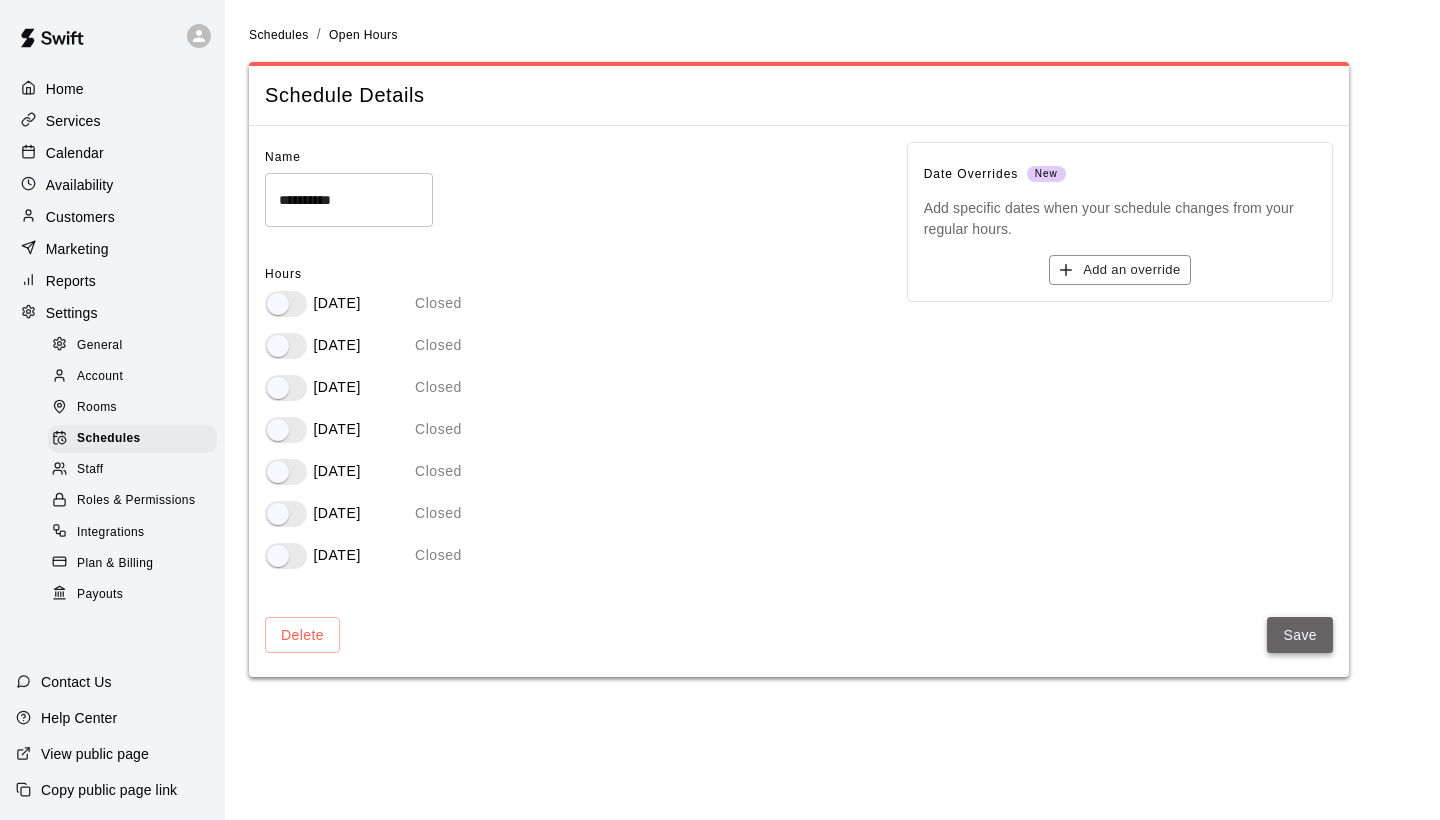 click on "Save" at bounding box center (1300, 635) 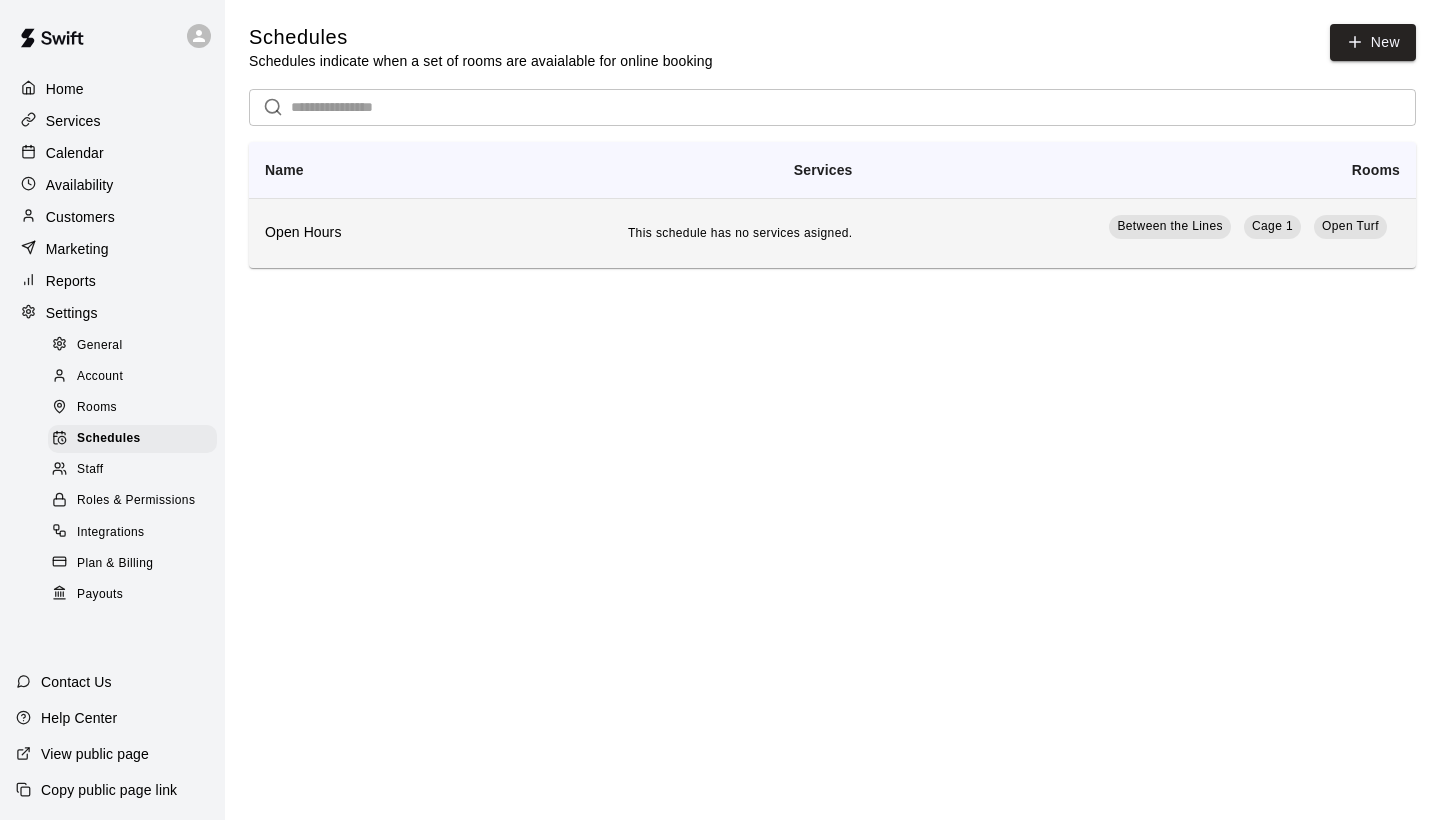 click on "This schedule has no services asigned." at bounding box center (650, 233) 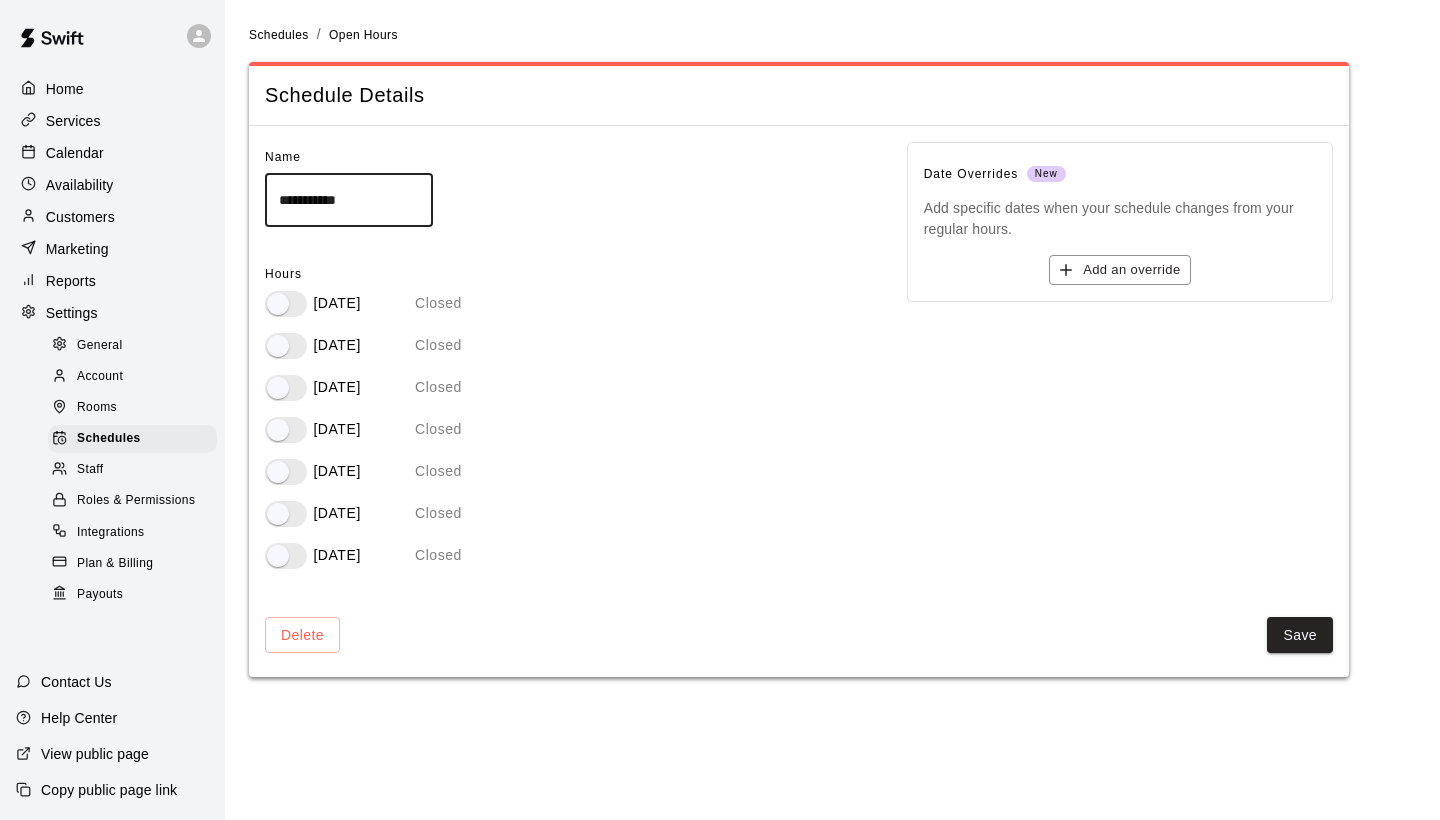 type on "**********" 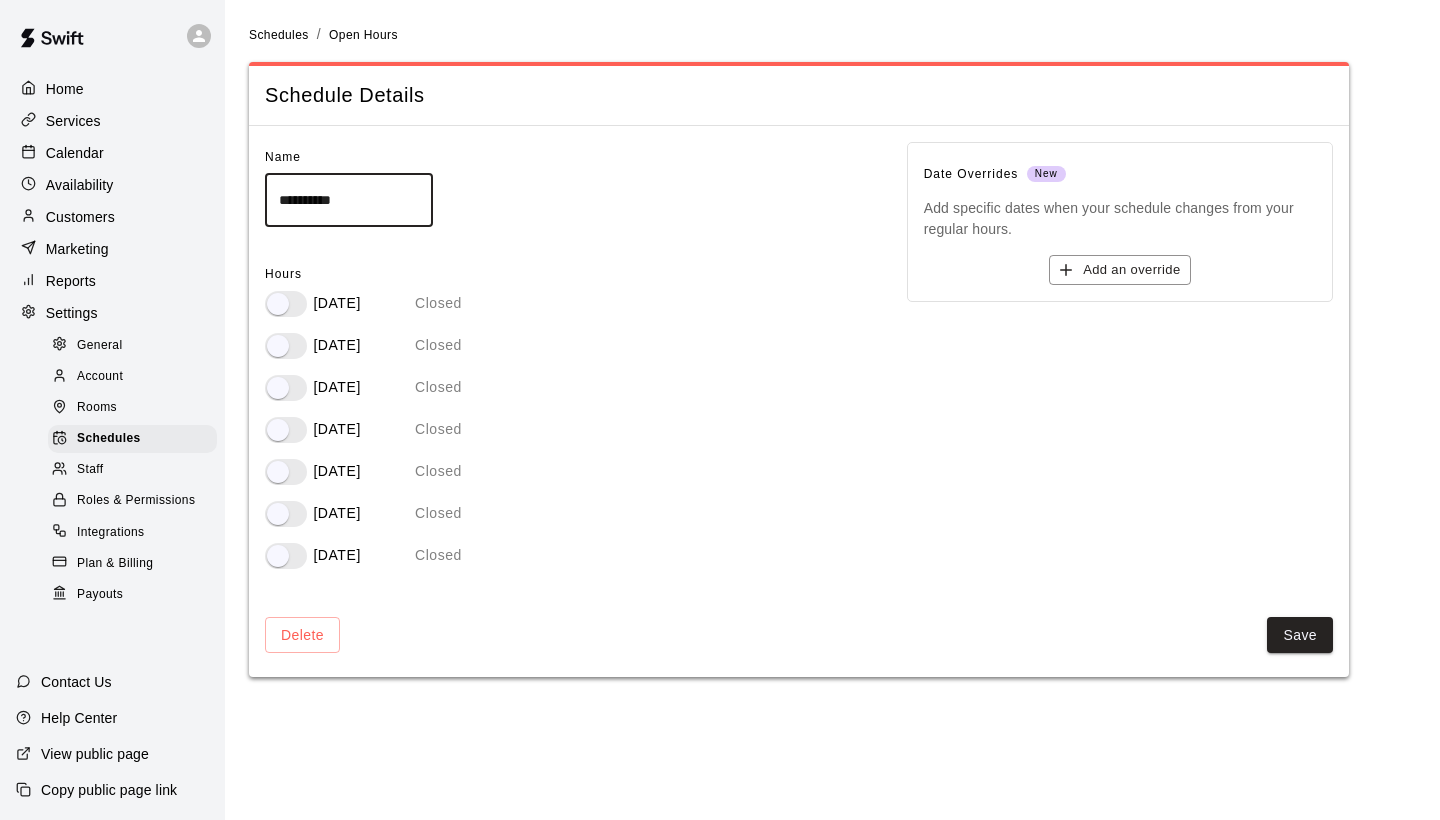 click on "Delete Save" at bounding box center (799, 635) 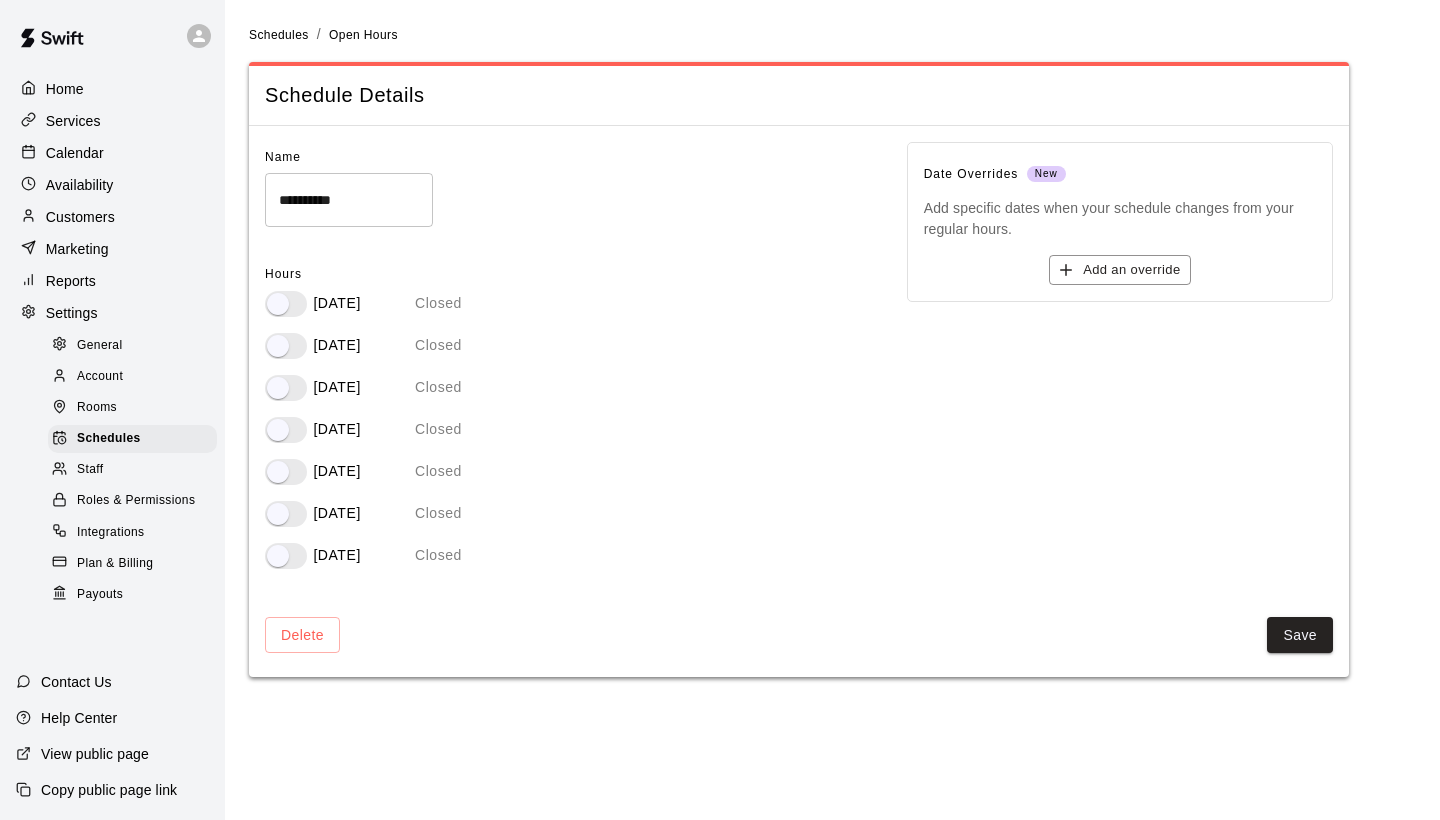 click on "**********" at bounding box center [720, 350] 